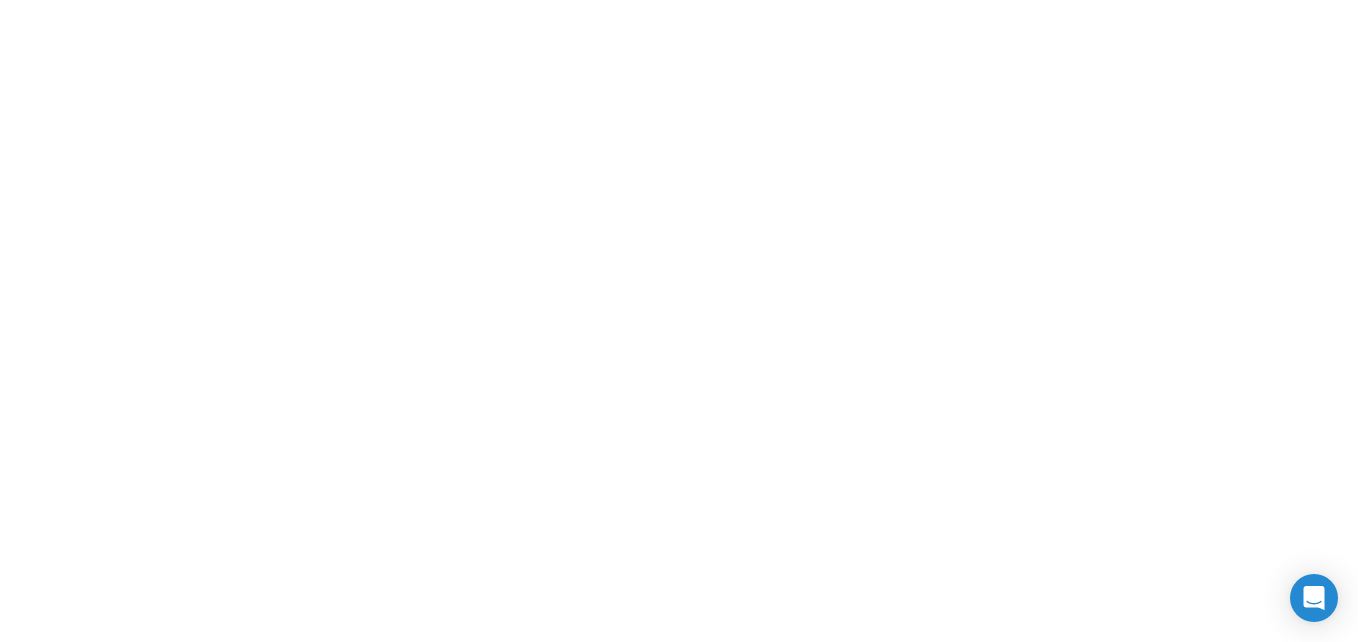 scroll, scrollTop: 0, scrollLeft: 0, axis: both 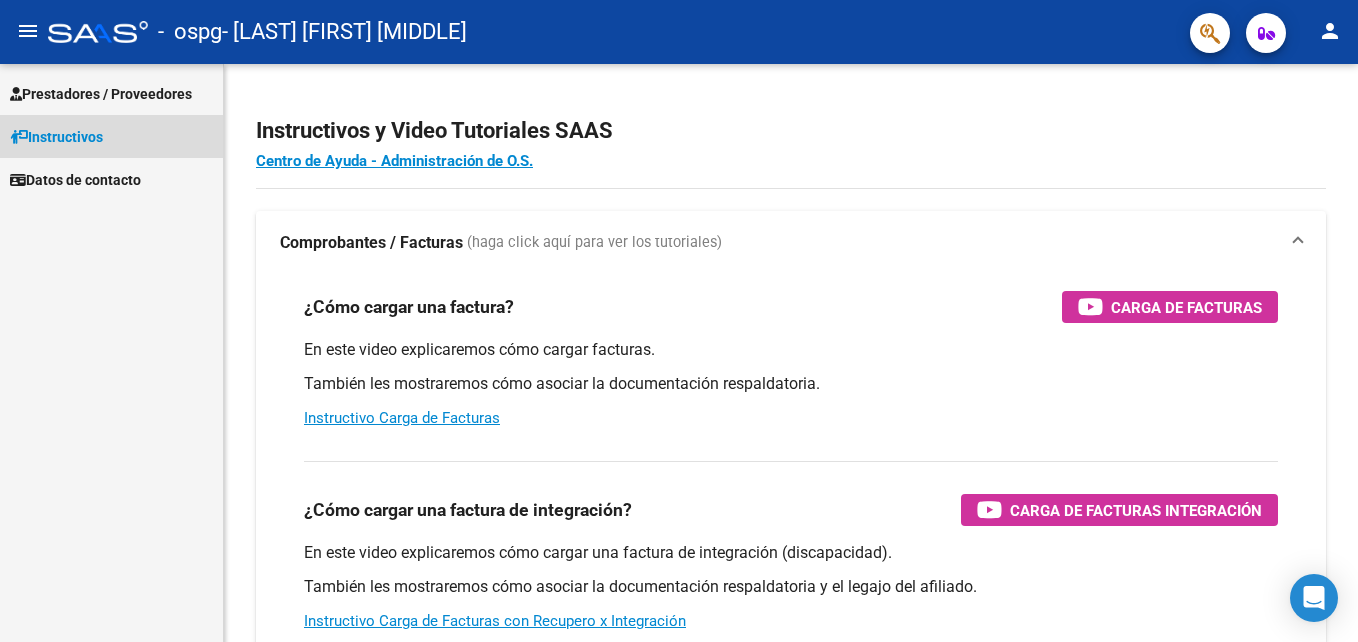 click on "Instructivos" at bounding box center (56, 137) 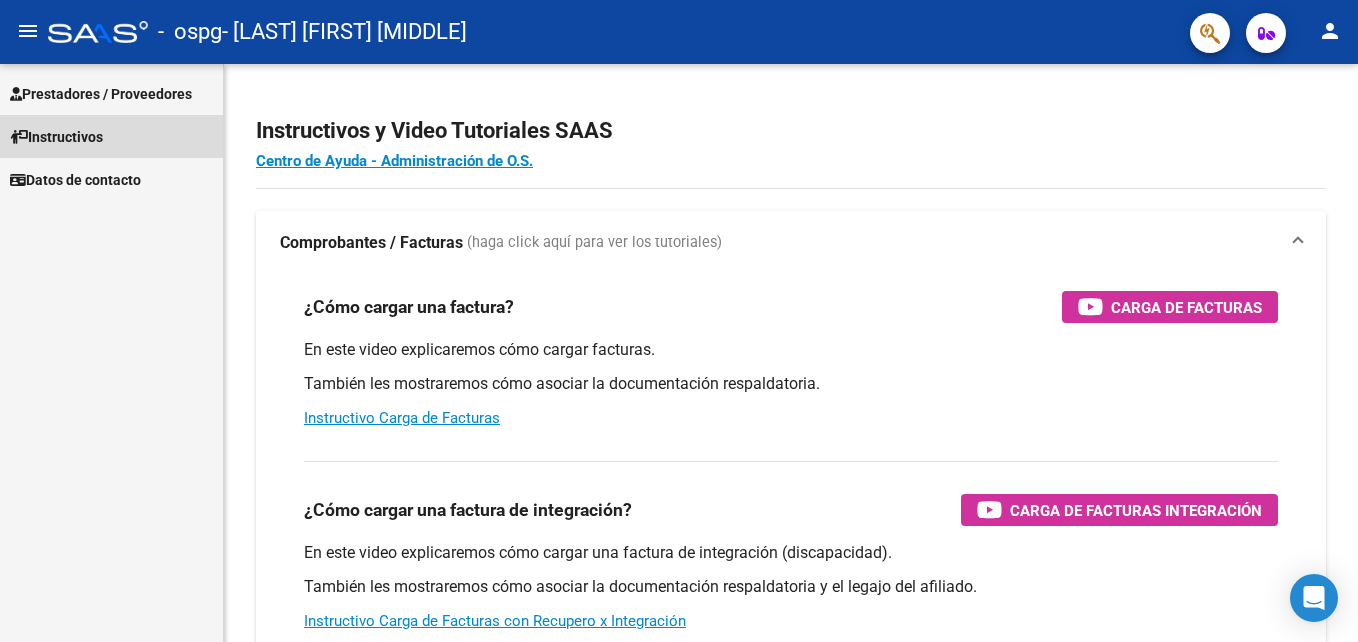 click on "Instructivos" at bounding box center [56, 137] 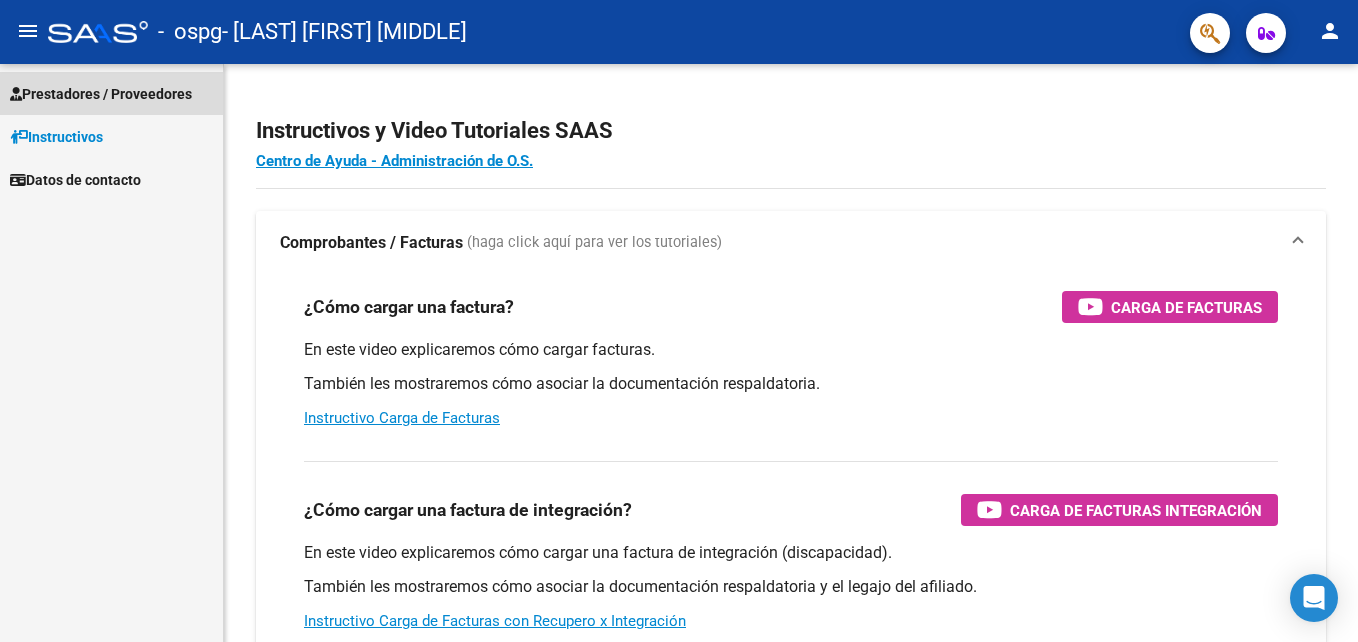 click on "Prestadores / Proveedores" at bounding box center [101, 94] 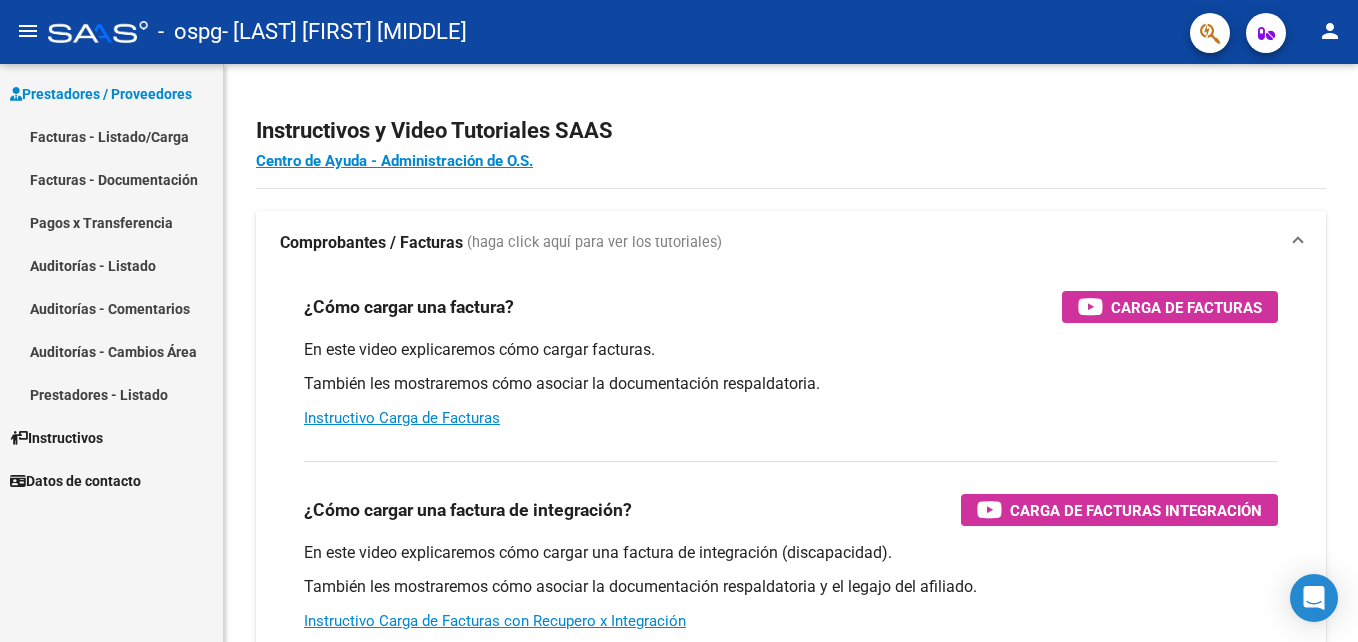 click on "Prestadores - Listado" at bounding box center (111, 394) 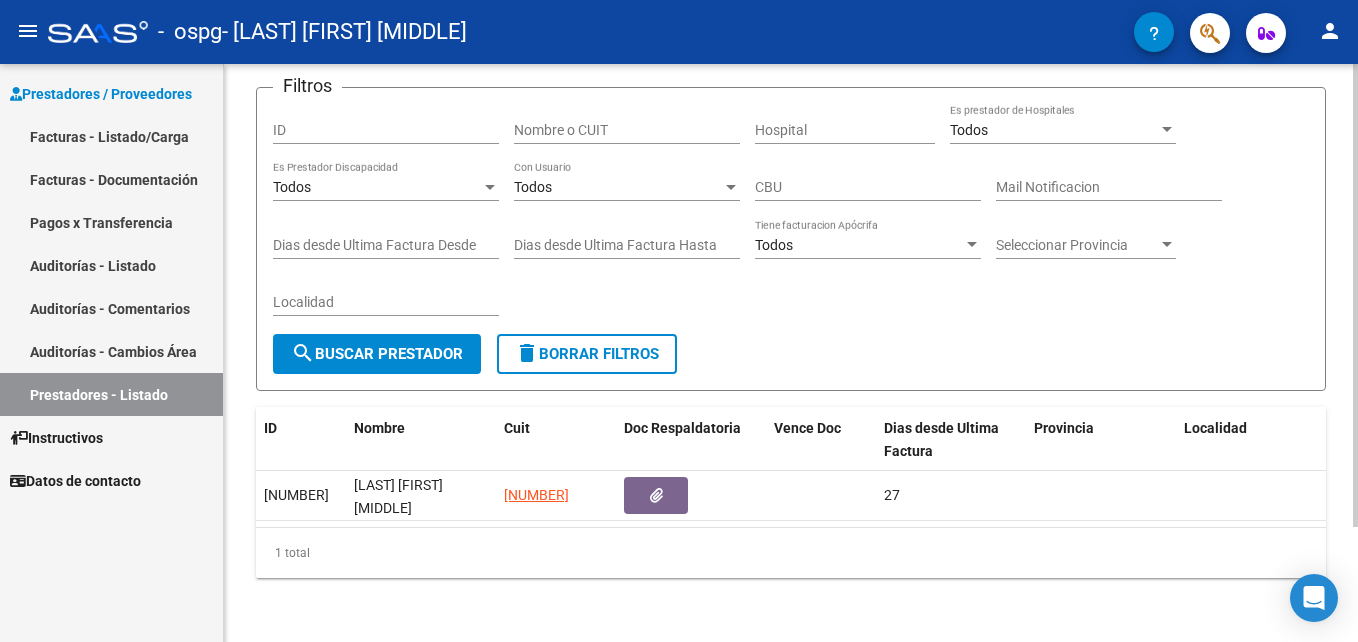 scroll, scrollTop: 144, scrollLeft: 0, axis: vertical 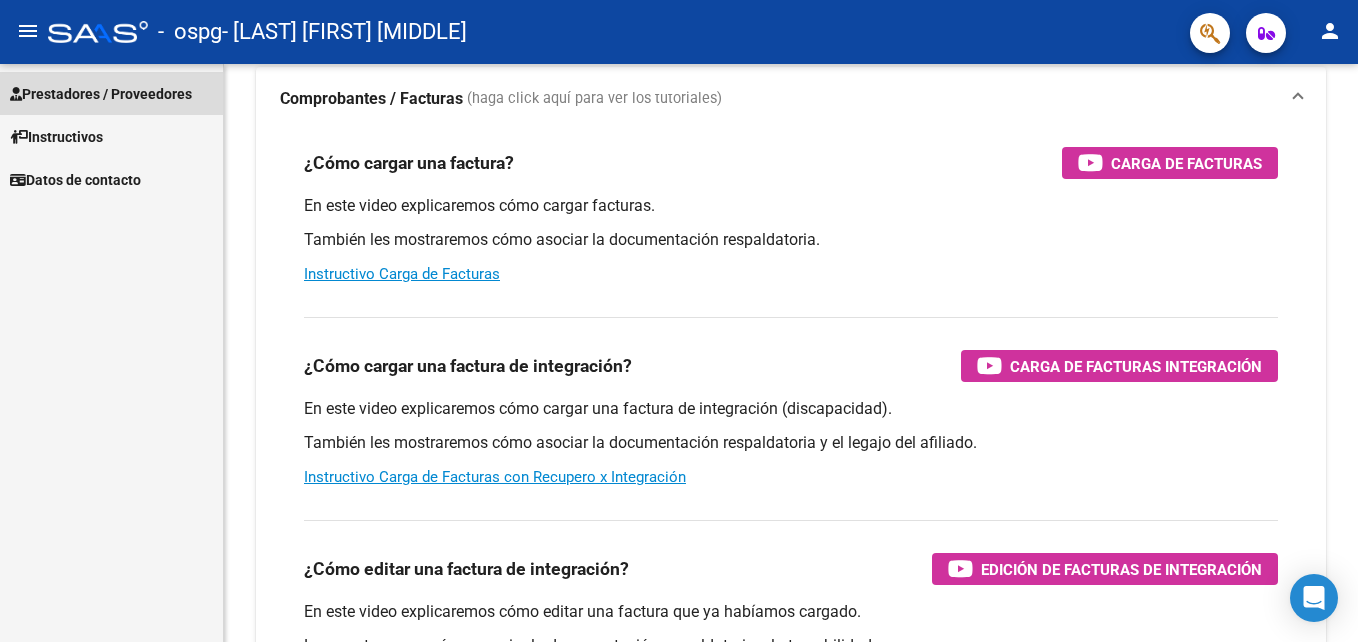 click on "Prestadores / Proveedores" at bounding box center (101, 94) 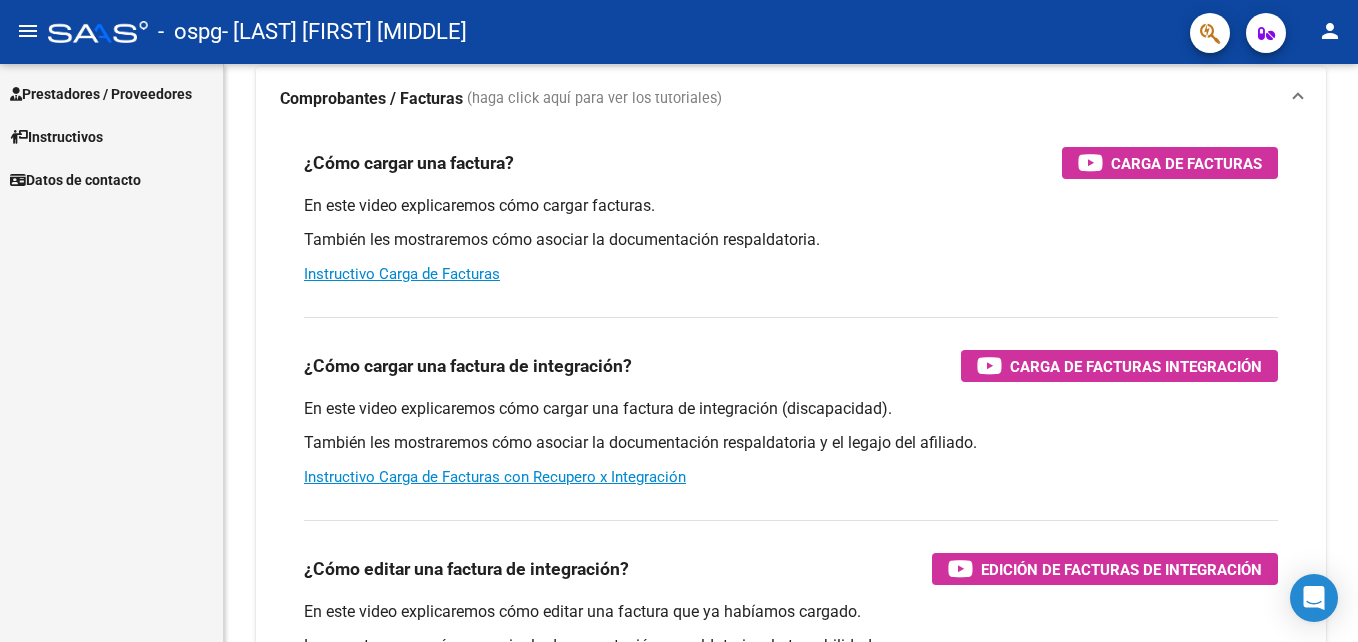 click on "Instructivos" at bounding box center [56, 137] 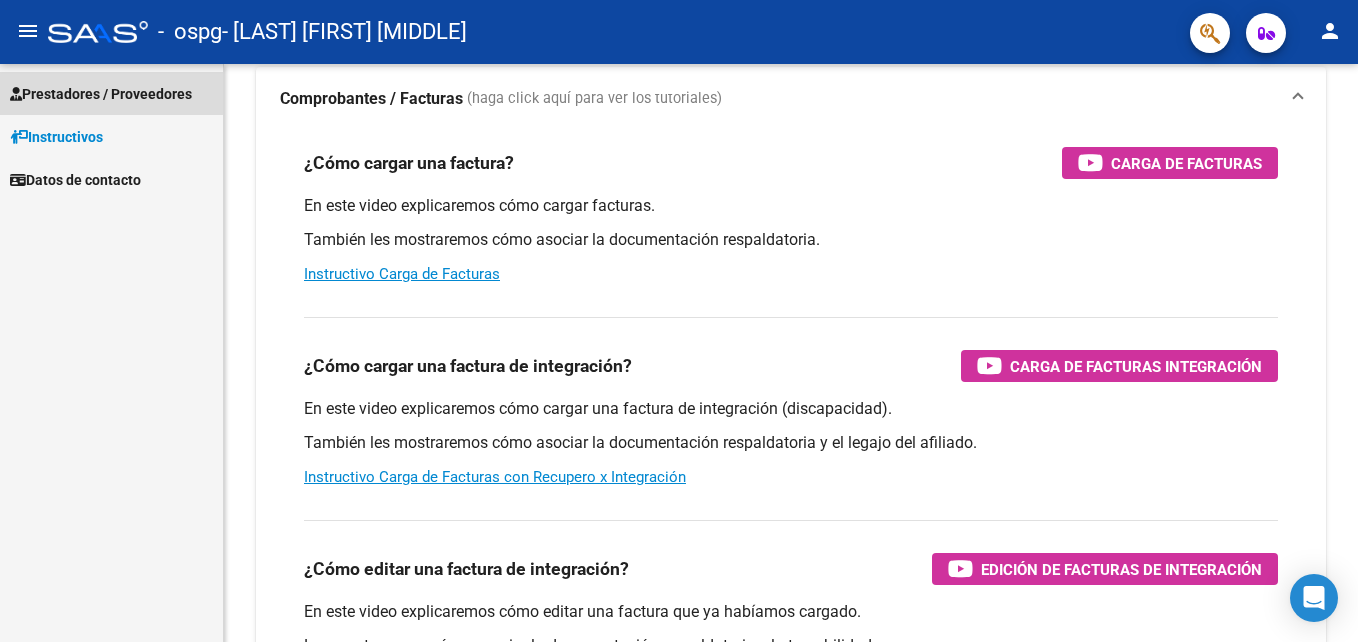 click on "Prestadores / Proveedores" at bounding box center [101, 94] 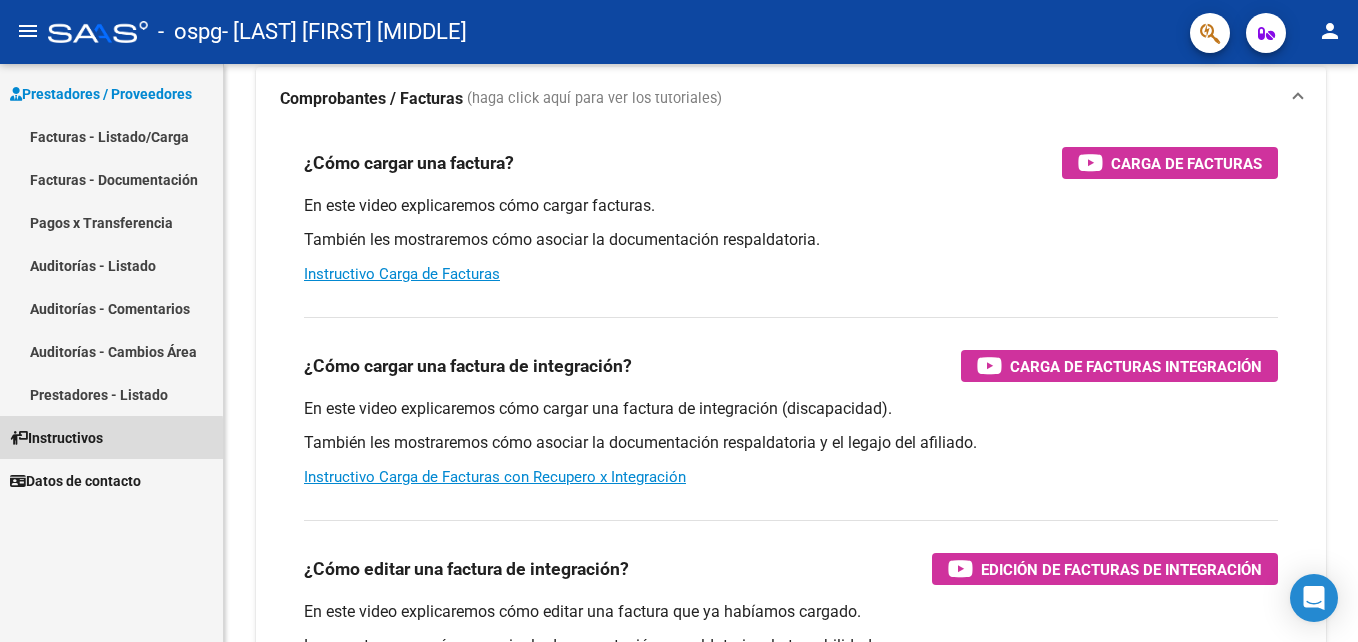 click on "Instructivos" at bounding box center (56, 438) 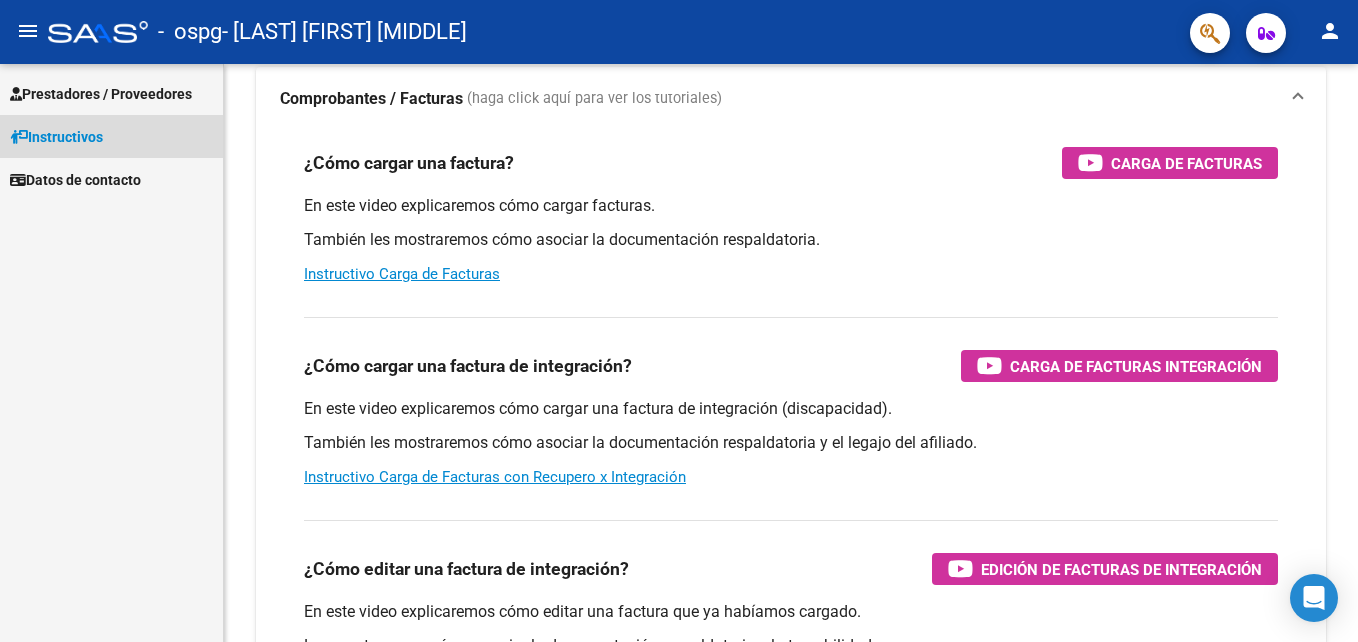 click on "Instructivos" at bounding box center [56, 137] 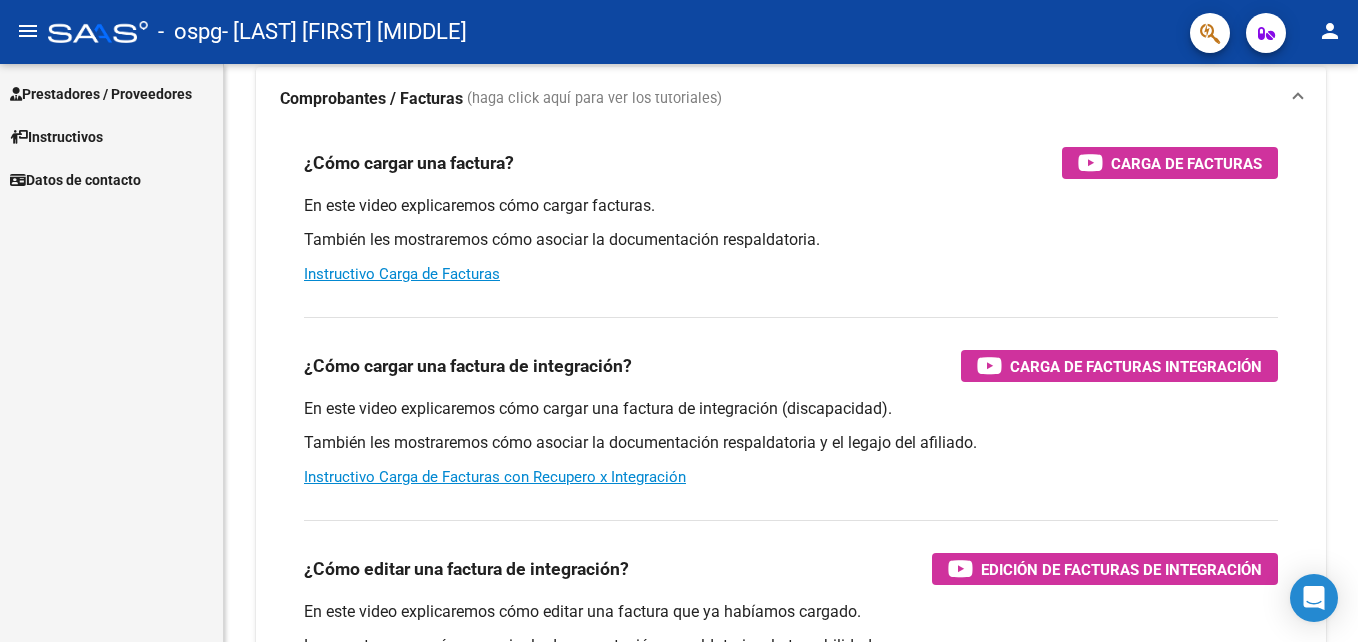 click on "Prestadores / Proveedores" at bounding box center [101, 94] 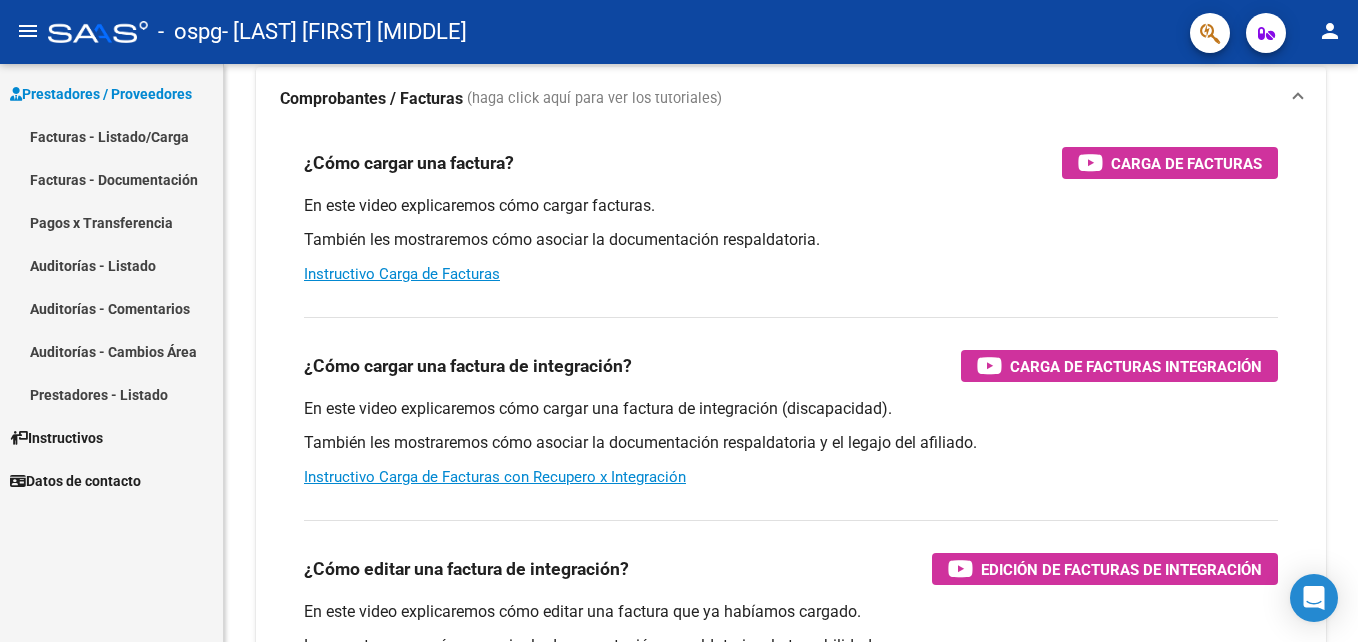 click on "Facturas - Documentación" at bounding box center (111, 179) 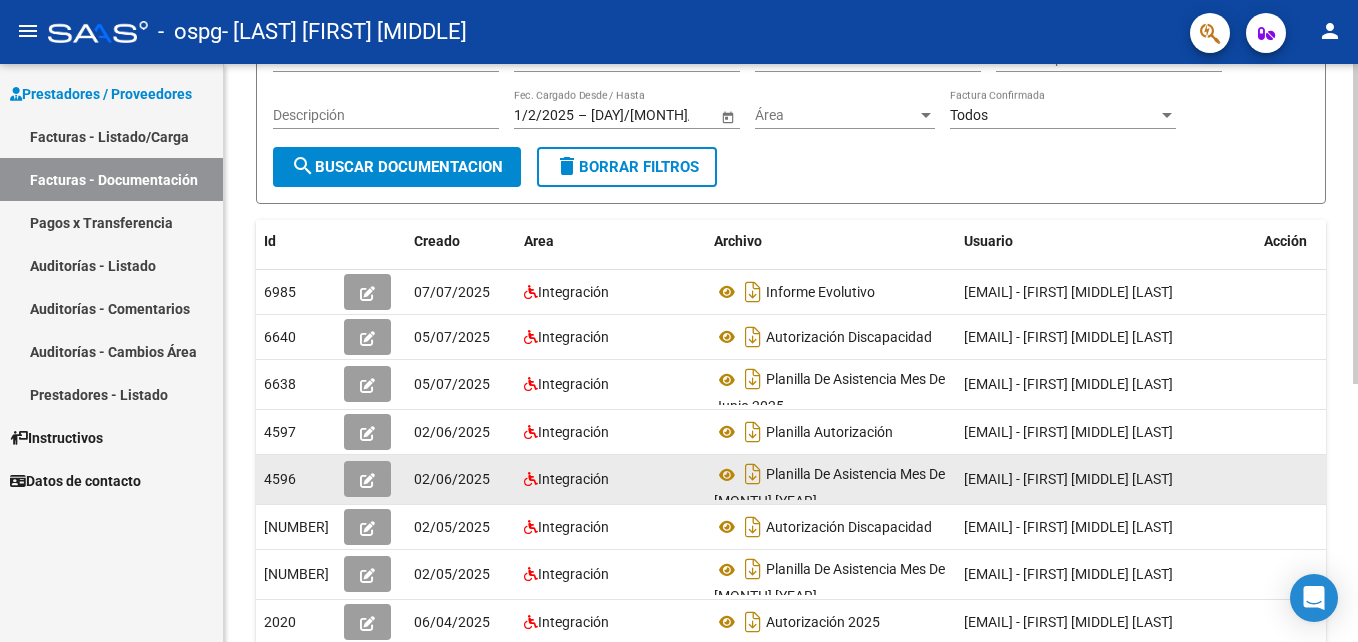 scroll, scrollTop: 300, scrollLeft: 0, axis: vertical 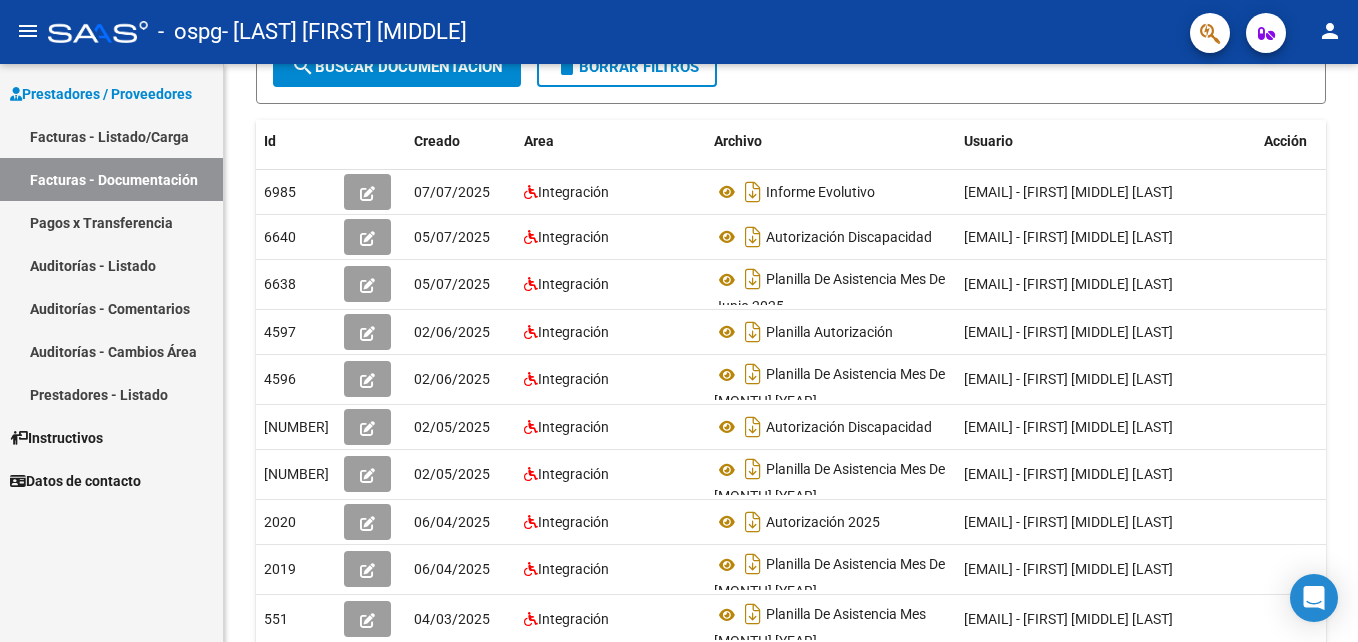click on "Facturas - Listado/Carga" at bounding box center [111, 136] 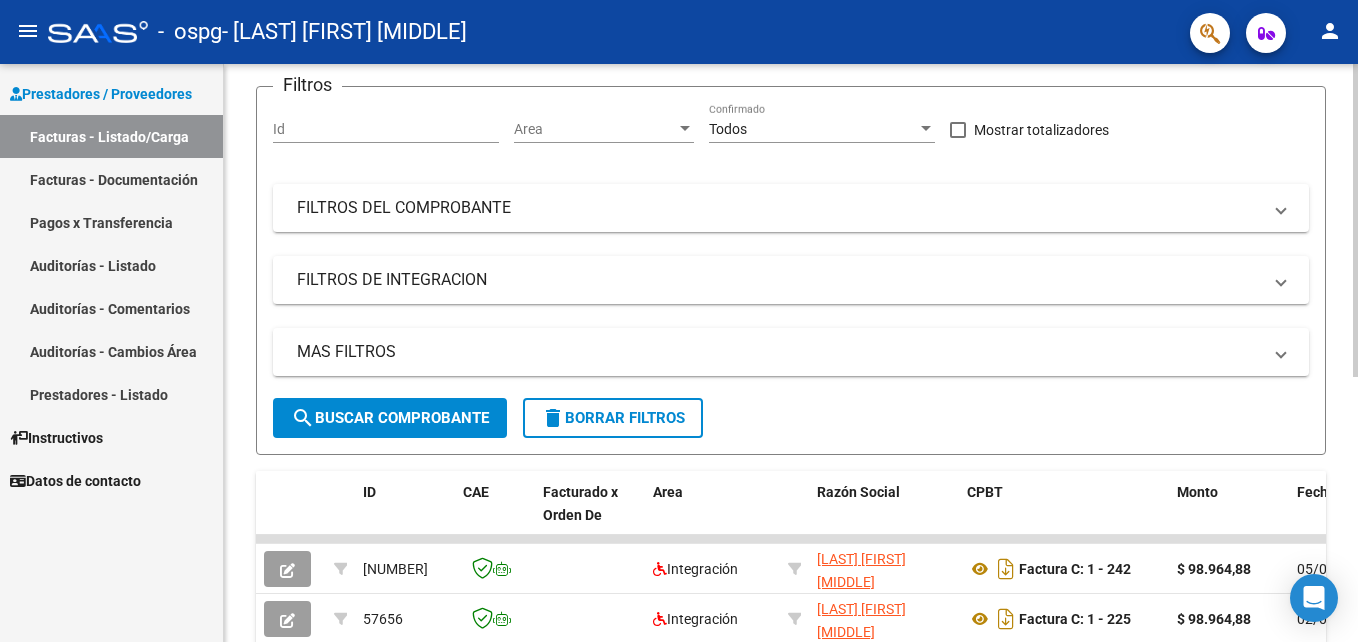 scroll, scrollTop: 0, scrollLeft: 0, axis: both 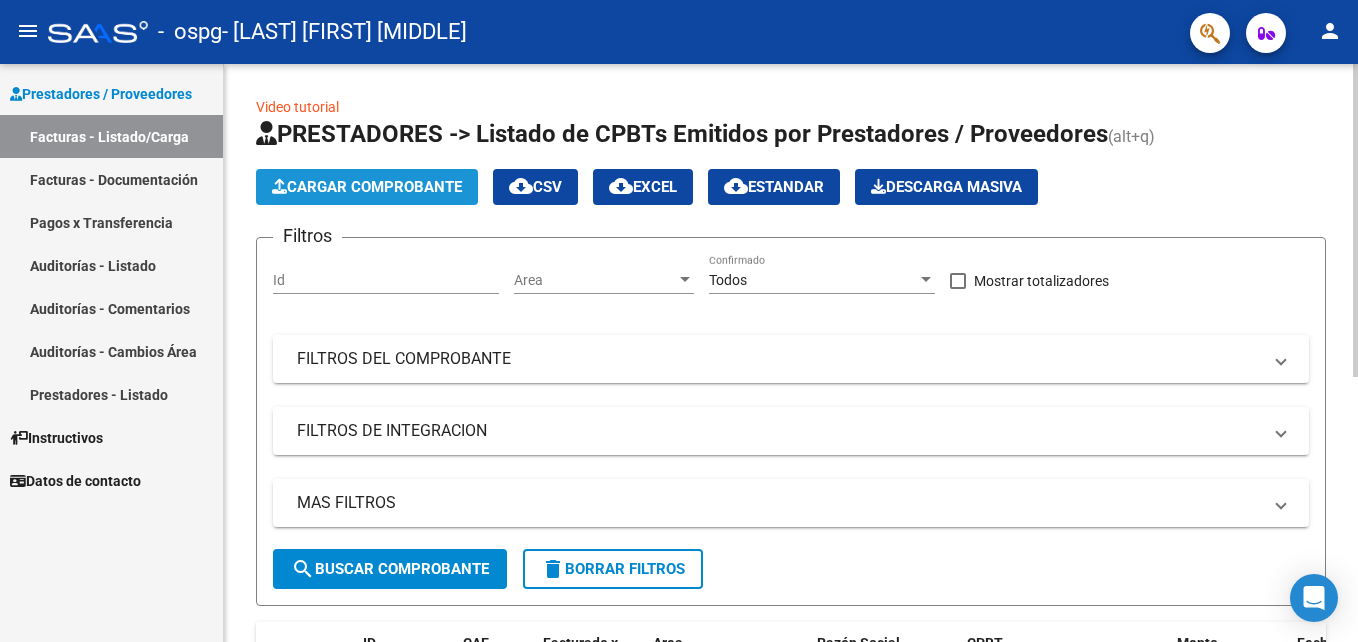 click on "Cargar Comprobante" 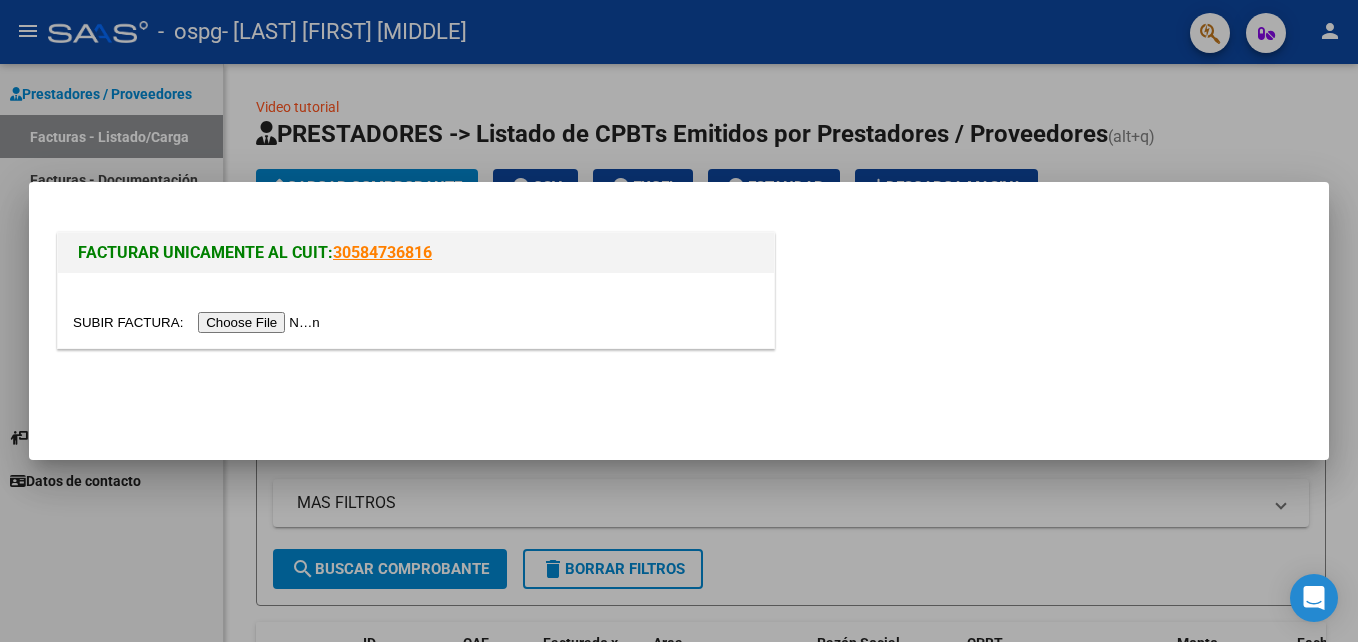 click at bounding box center [679, 321] 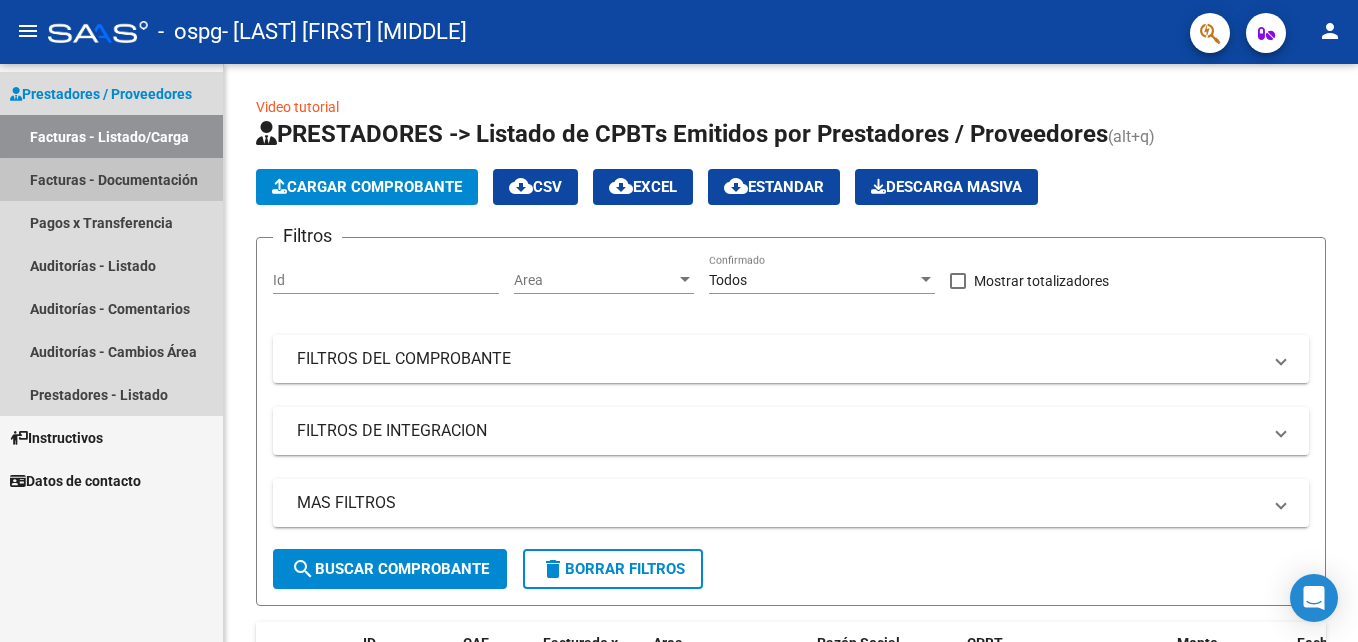 click on "Facturas - Documentación" at bounding box center [111, 179] 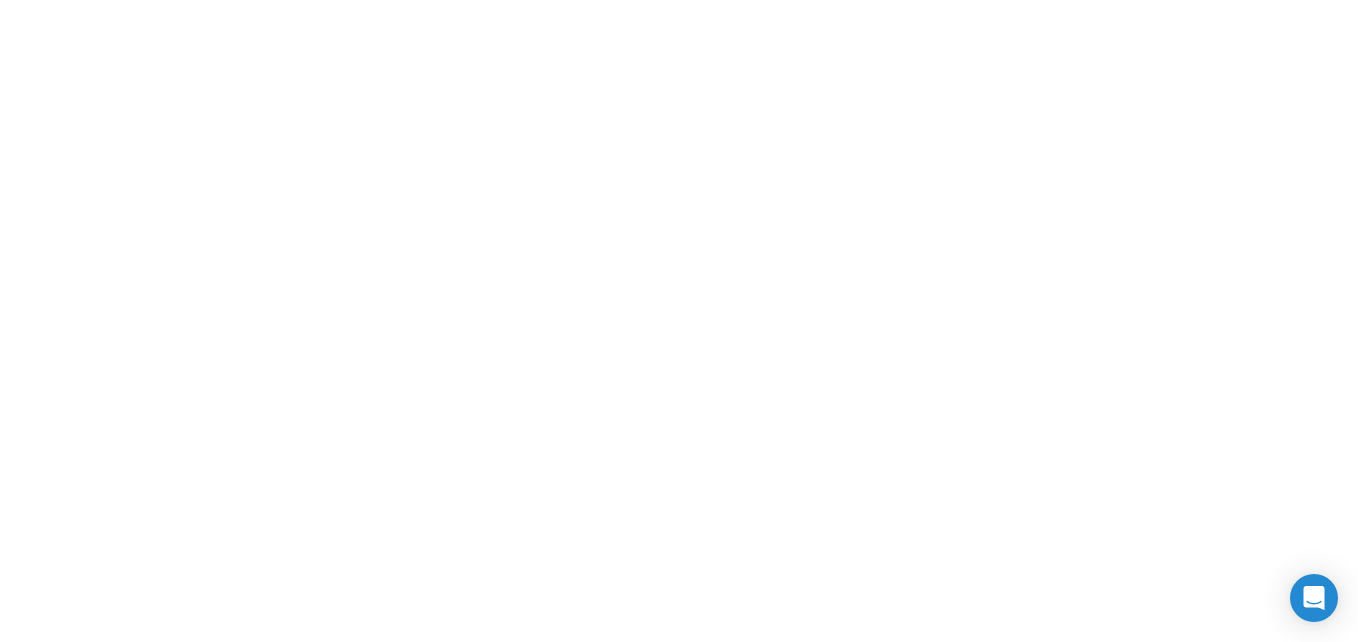 scroll, scrollTop: 0, scrollLeft: 0, axis: both 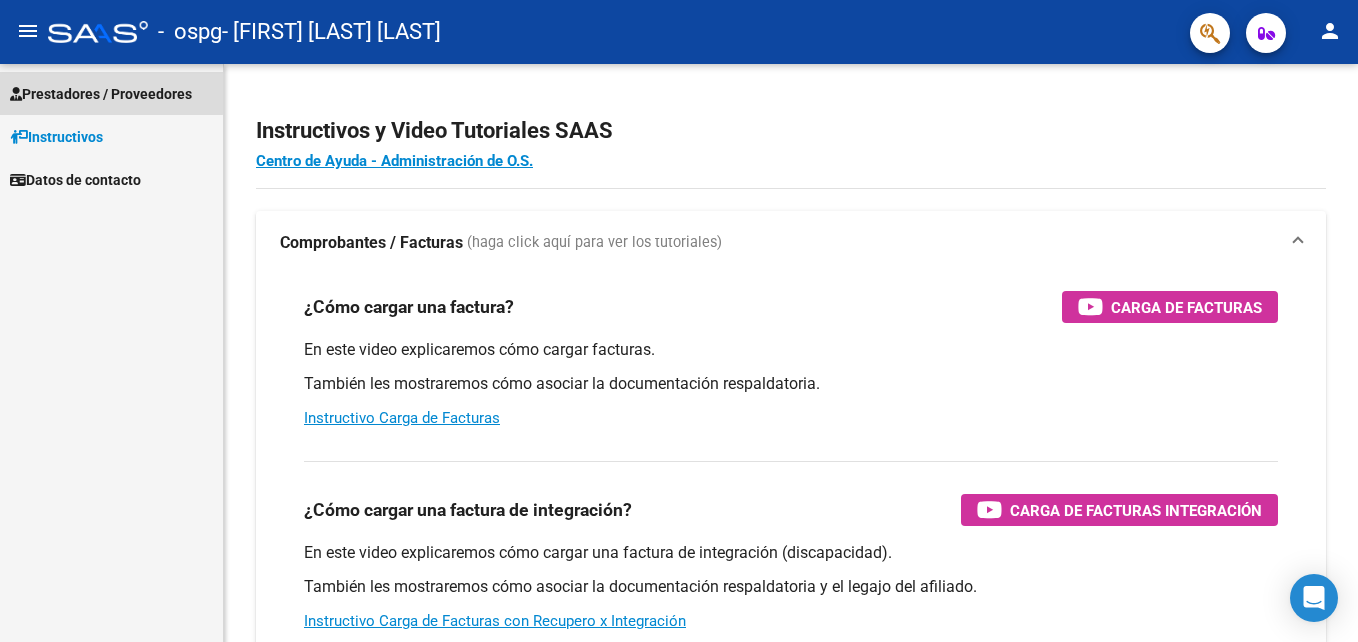 click on "Prestadores / Proveedores" at bounding box center (101, 94) 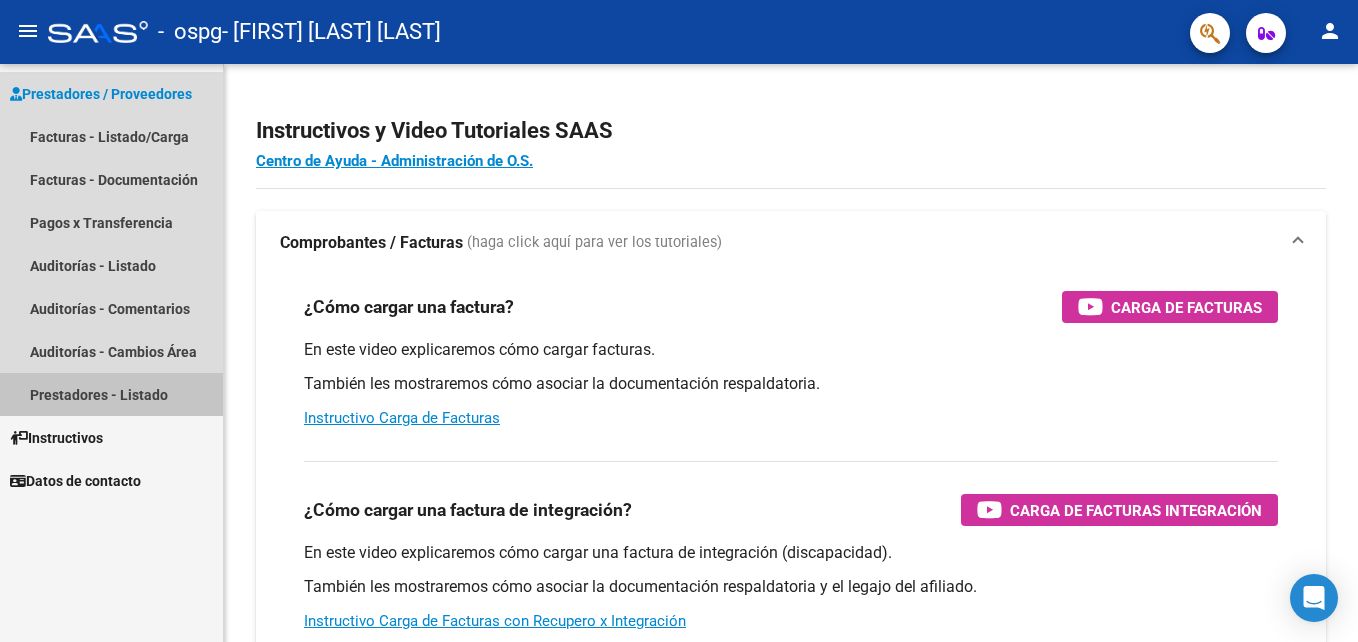 click on "Prestadores - Listado" at bounding box center [111, 394] 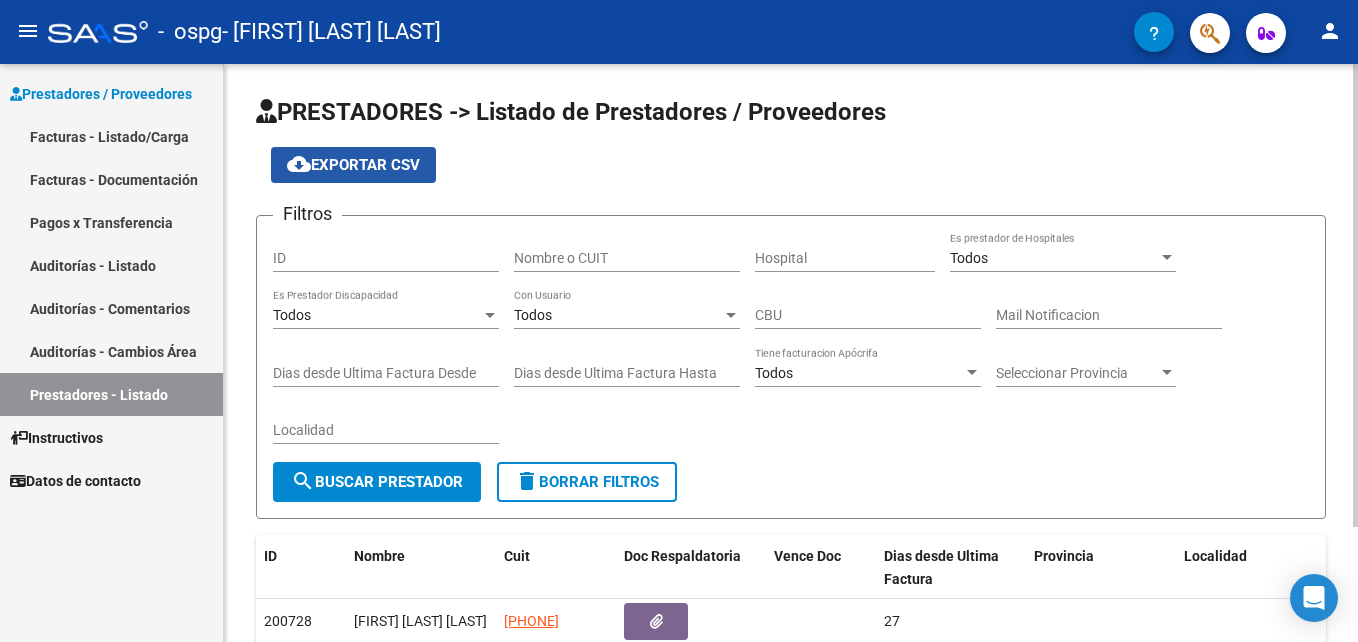 click on "cloud_download  Exportar CSV" 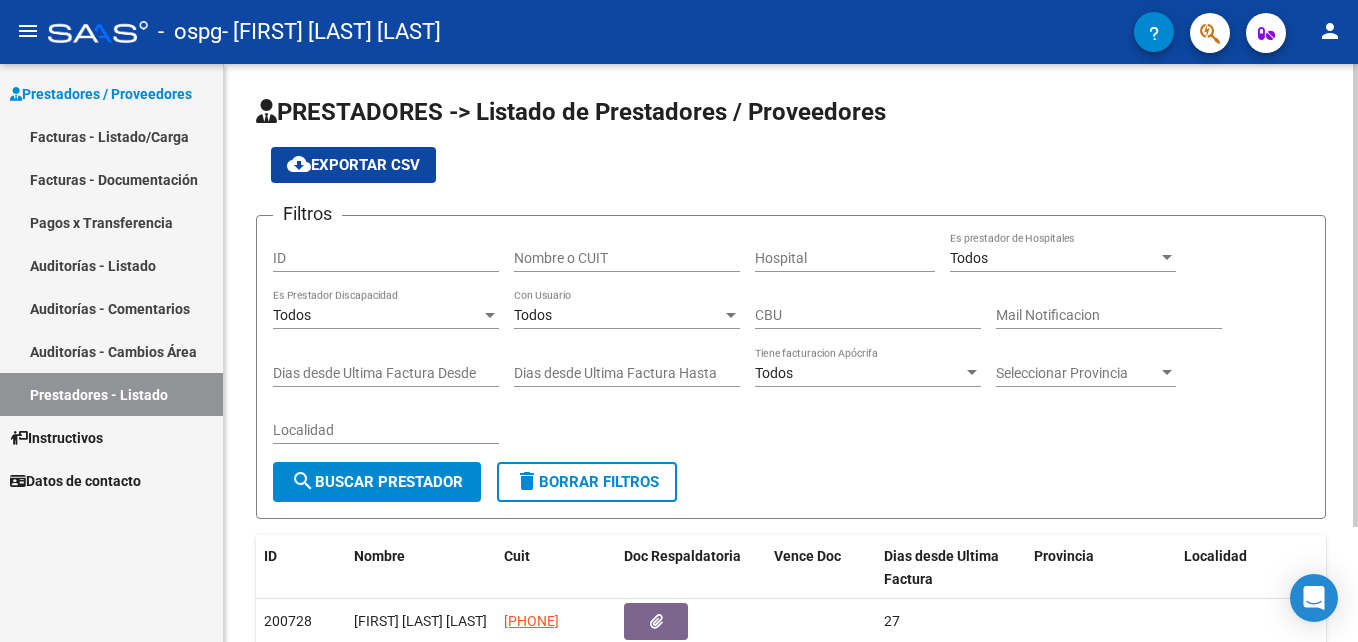 click on "cloud_download  Exportar CSV" 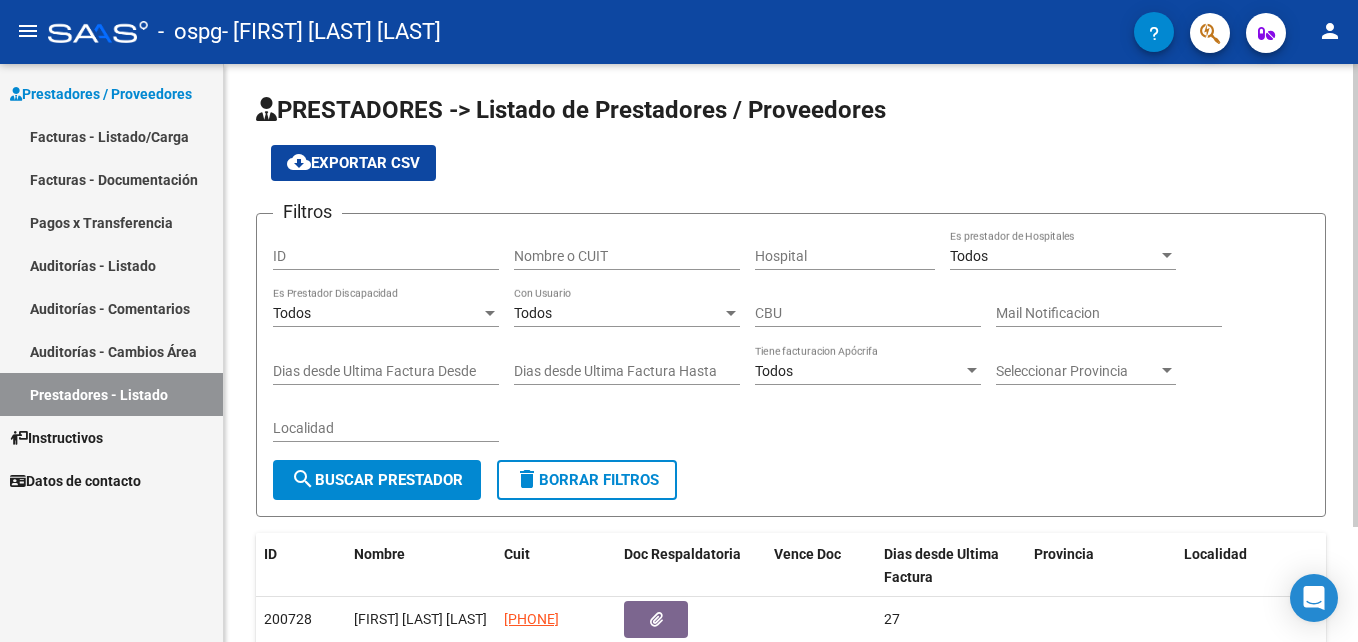 scroll, scrollTop: 0, scrollLeft: 0, axis: both 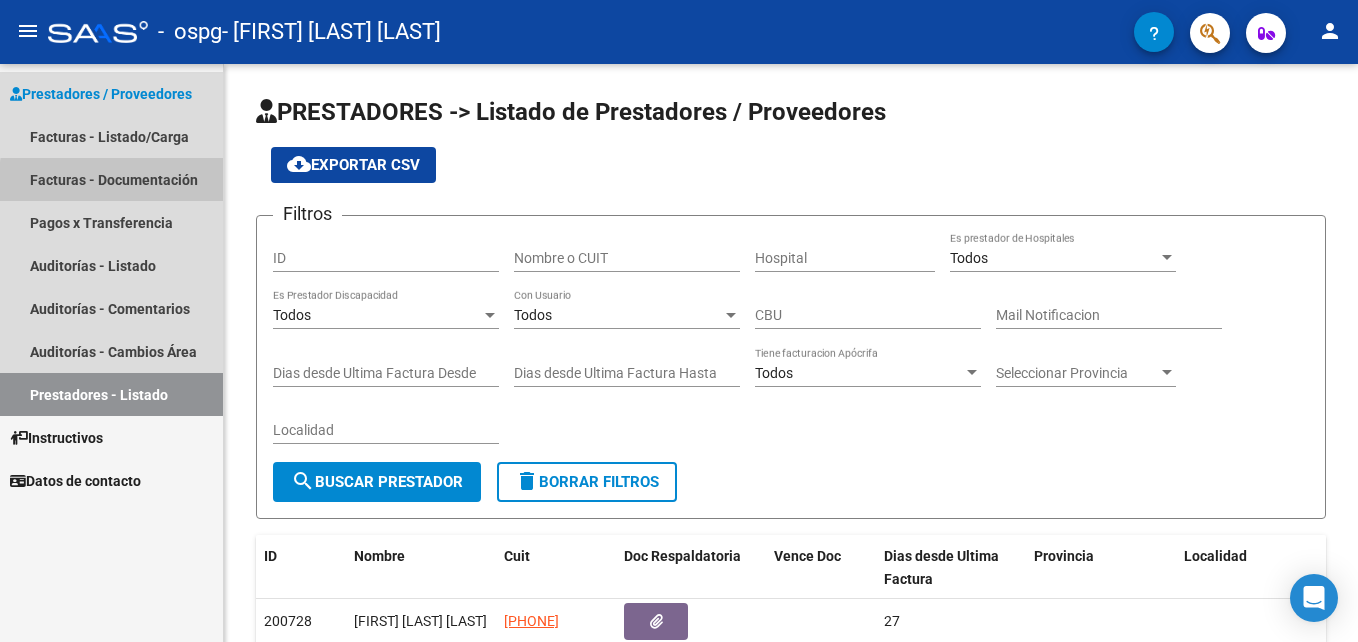 click on "Facturas - Documentación" at bounding box center (111, 179) 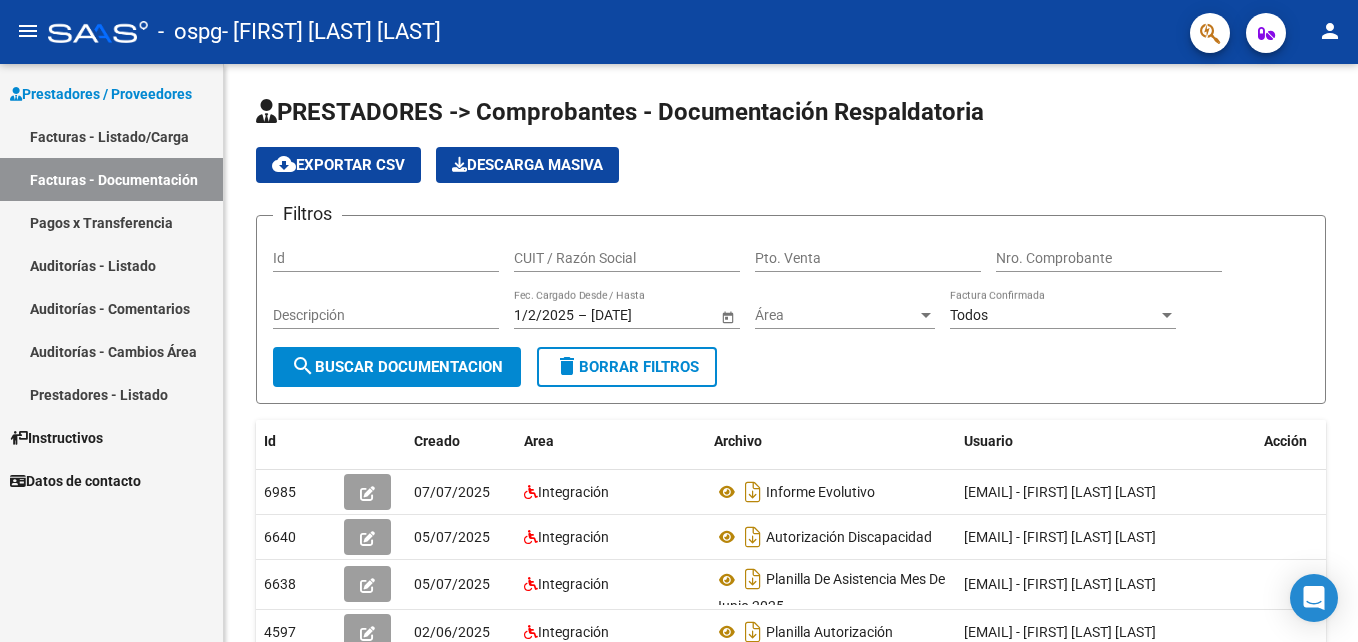 click on "Facturas - Listado/Carga" at bounding box center (111, 136) 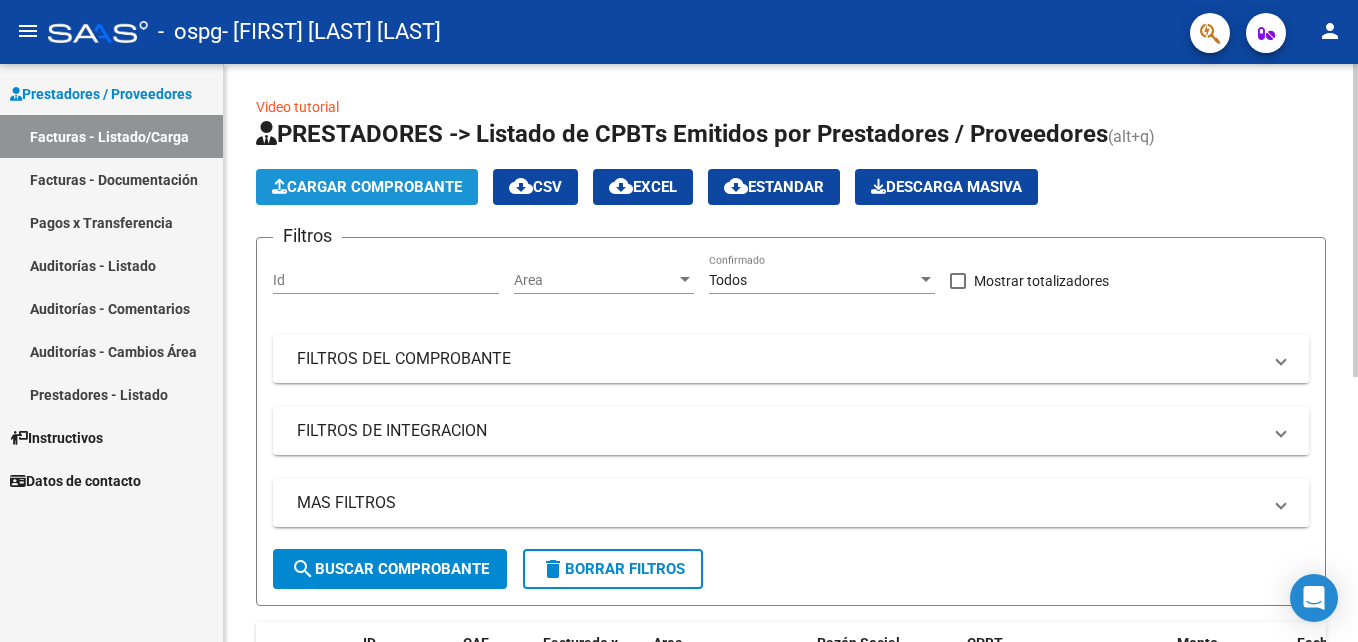 click on "Cargar Comprobante" 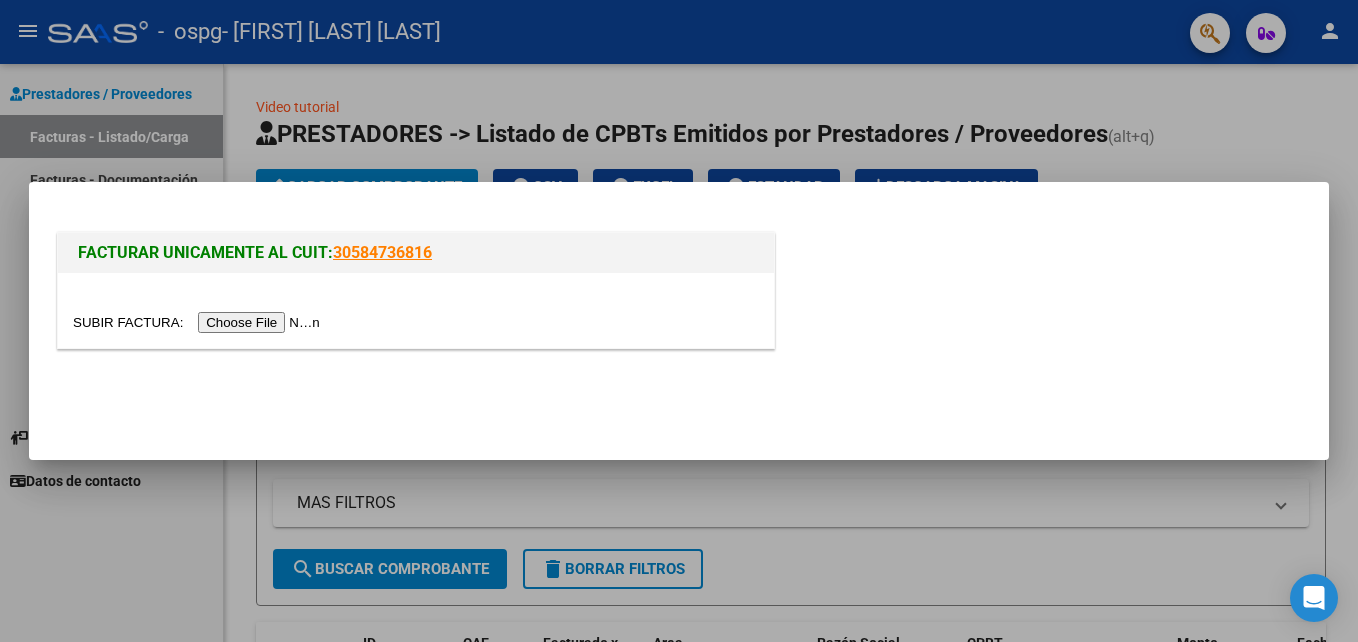 click at bounding box center [679, 321] 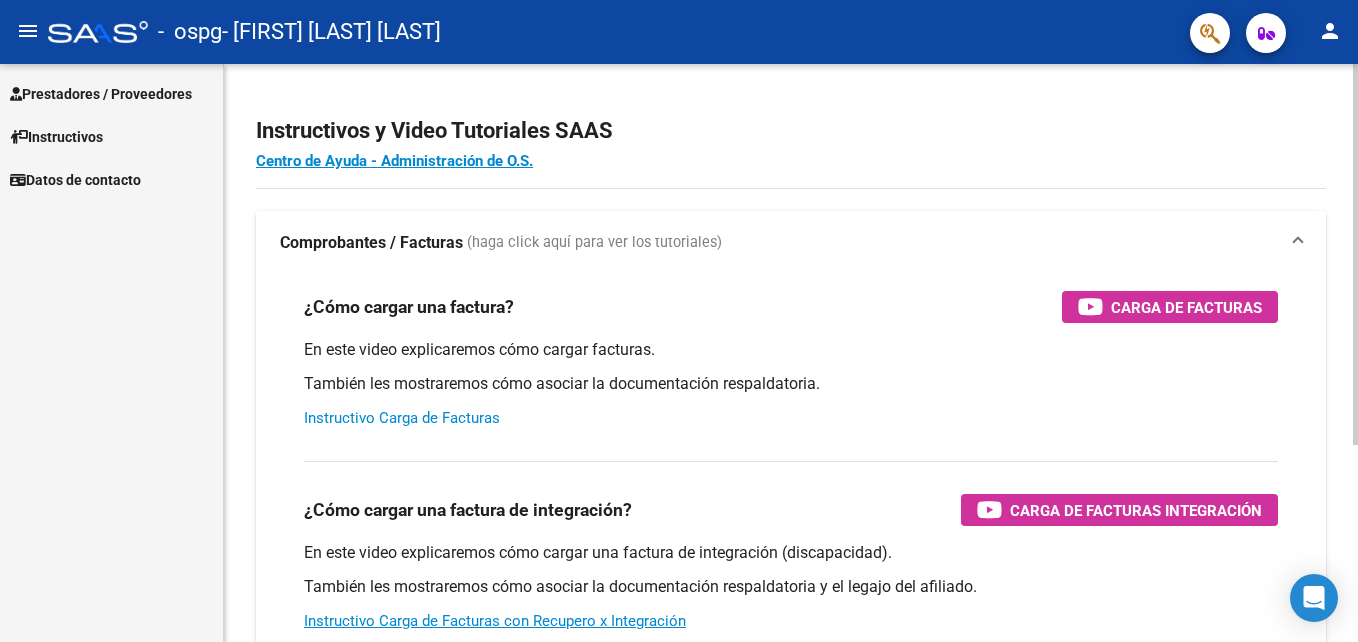 click on "Instructivo Carga de Facturas" at bounding box center (402, 418) 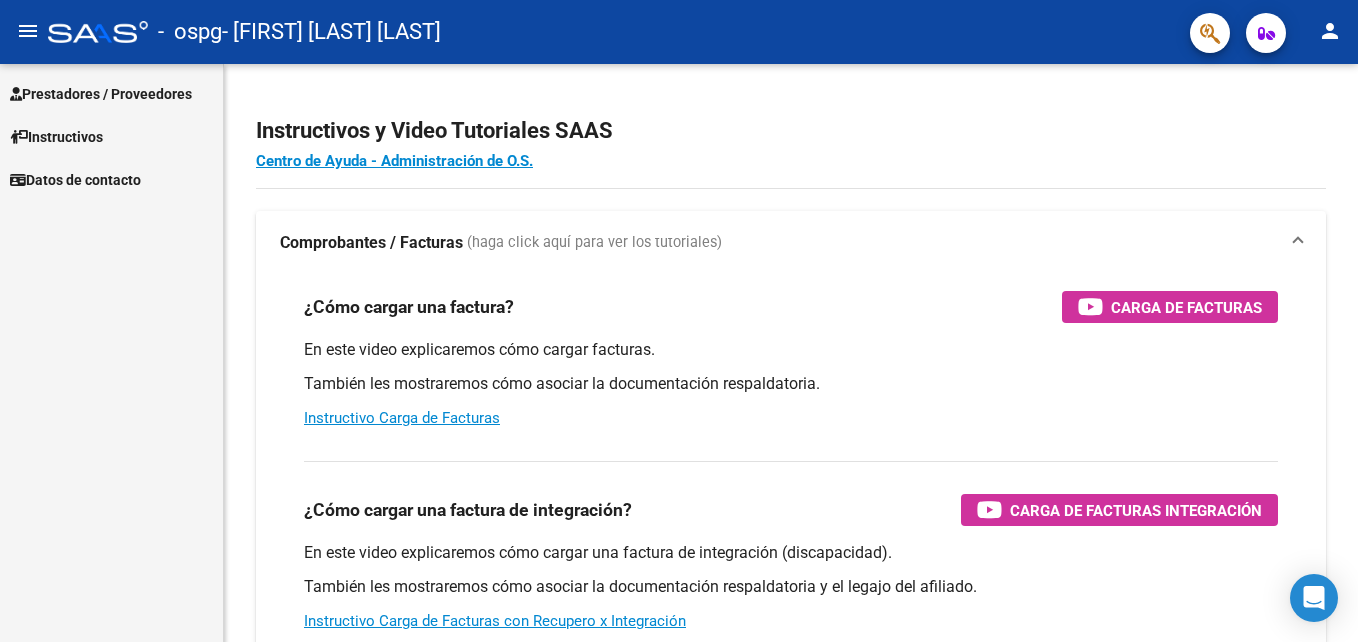 click on "Prestadores / Proveedores" at bounding box center [101, 94] 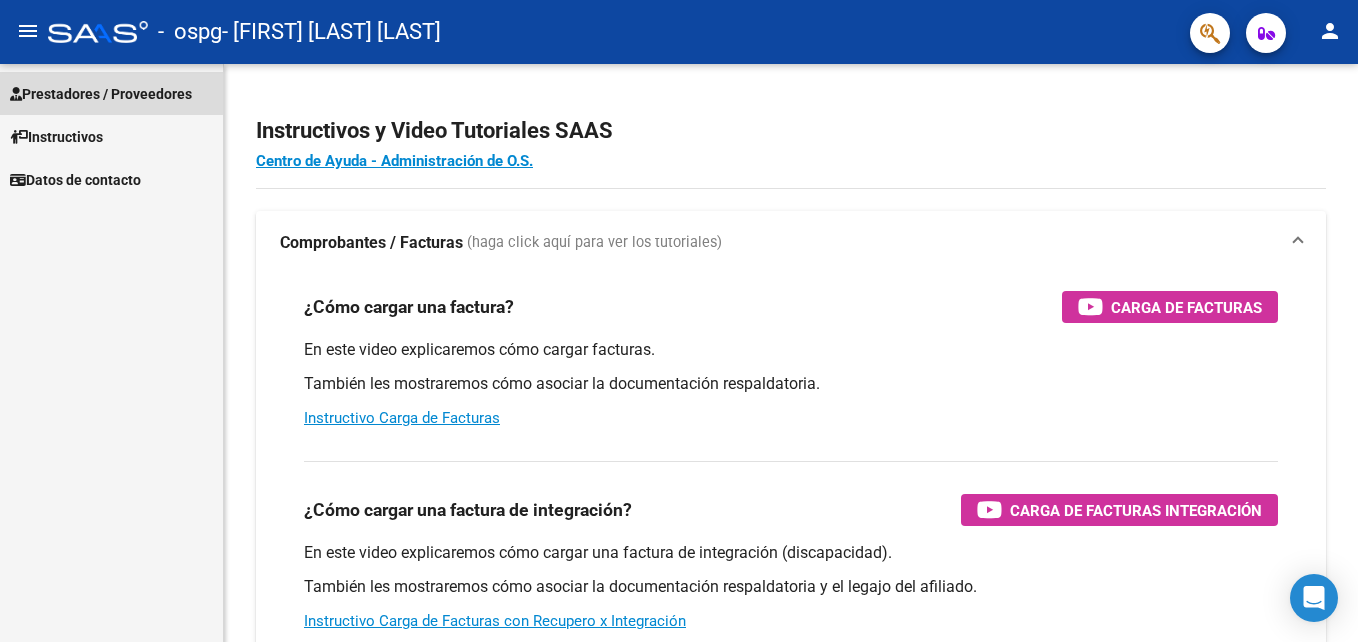 click on "Prestadores / Proveedores" at bounding box center (101, 94) 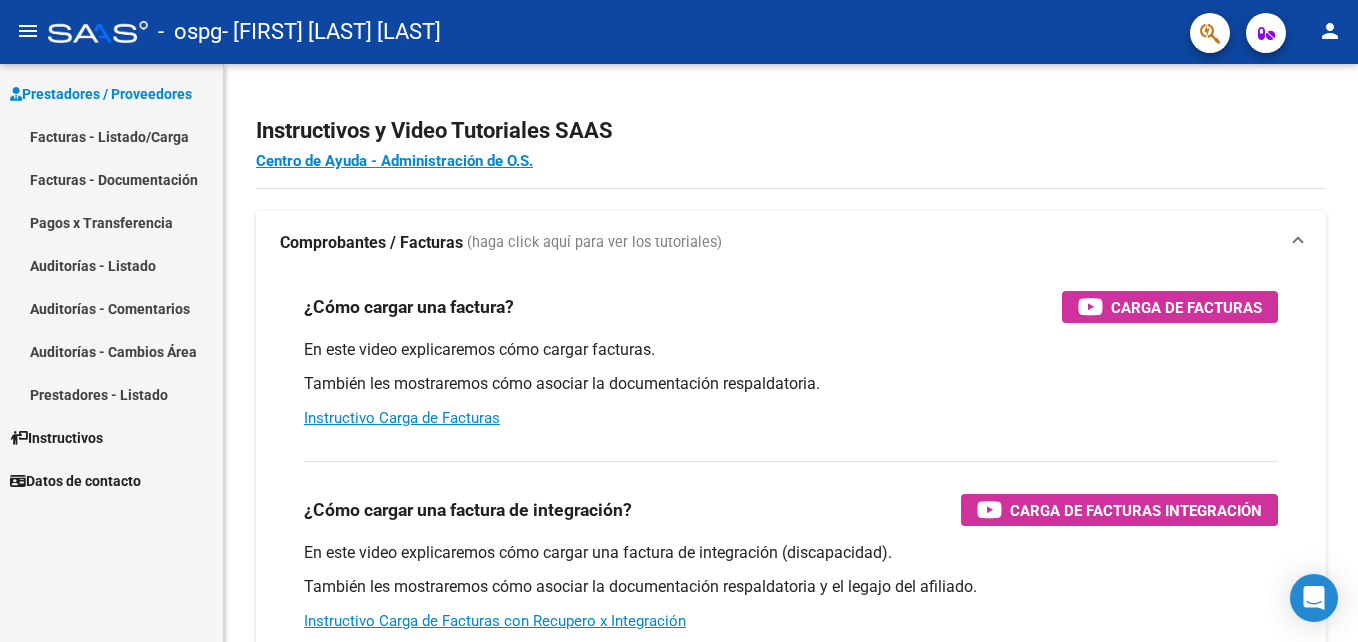click on "Prestadores - Listado" at bounding box center [111, 394] 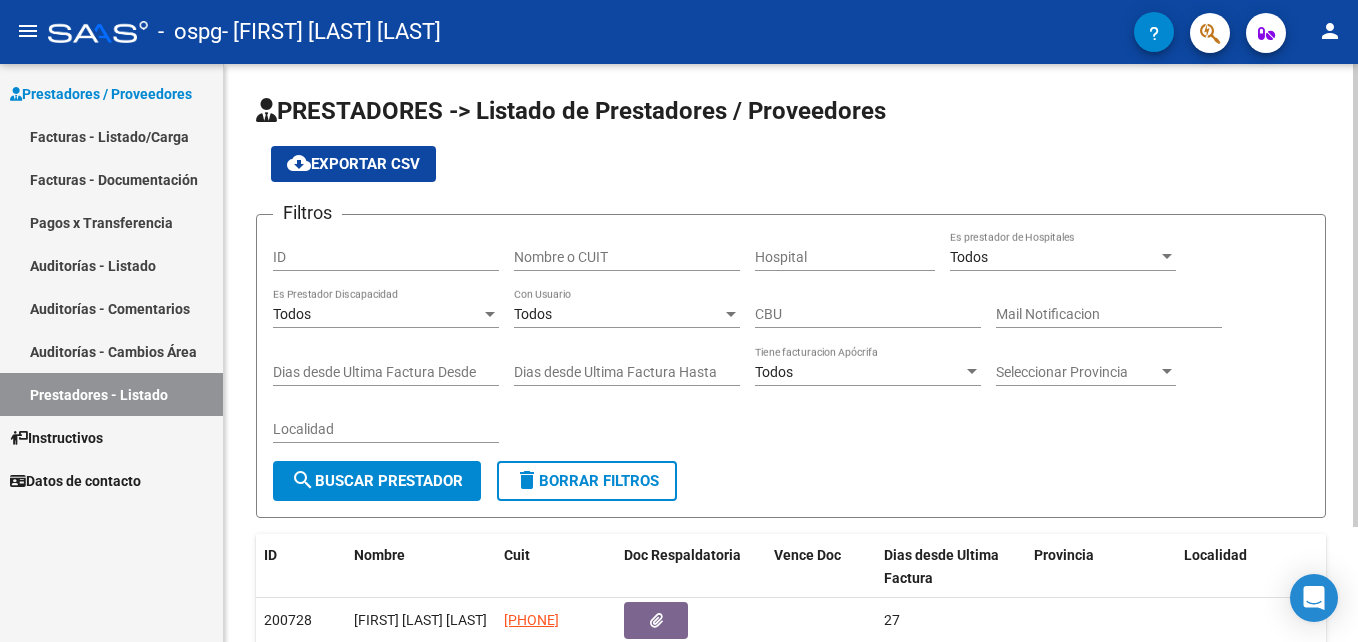 scroll, scrollTop: 0, scrollLeft: 0, axis: both 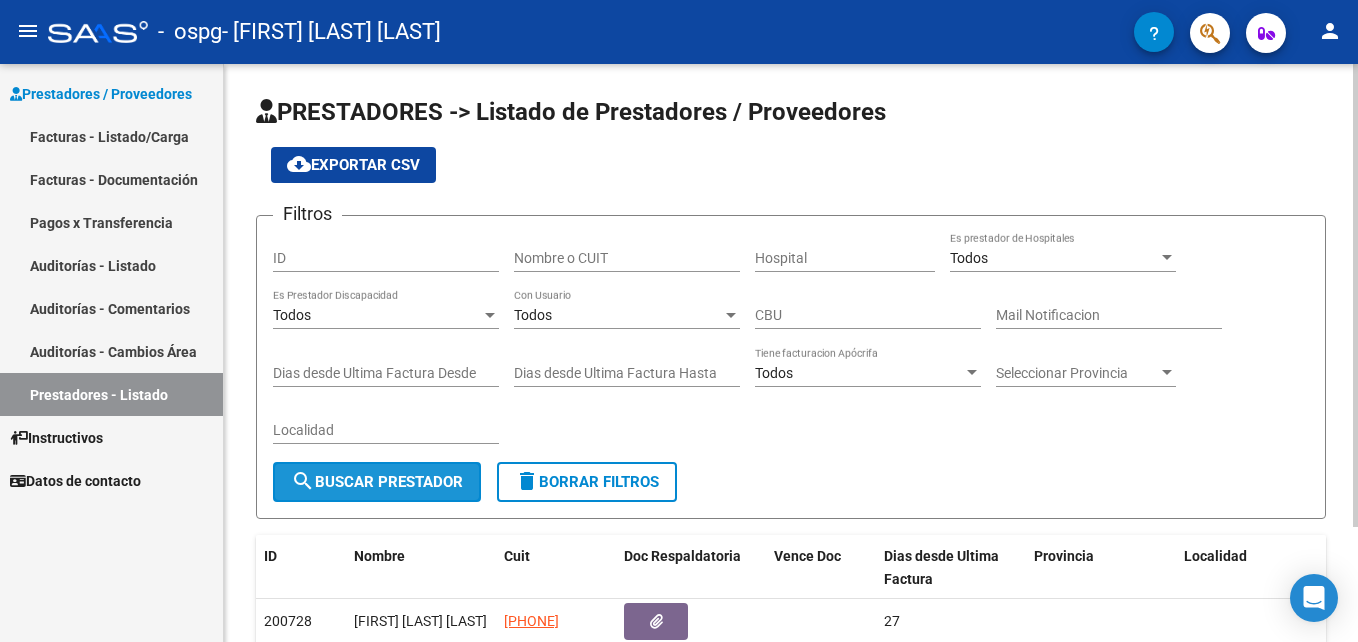 click on "search  Buscar Prestador" 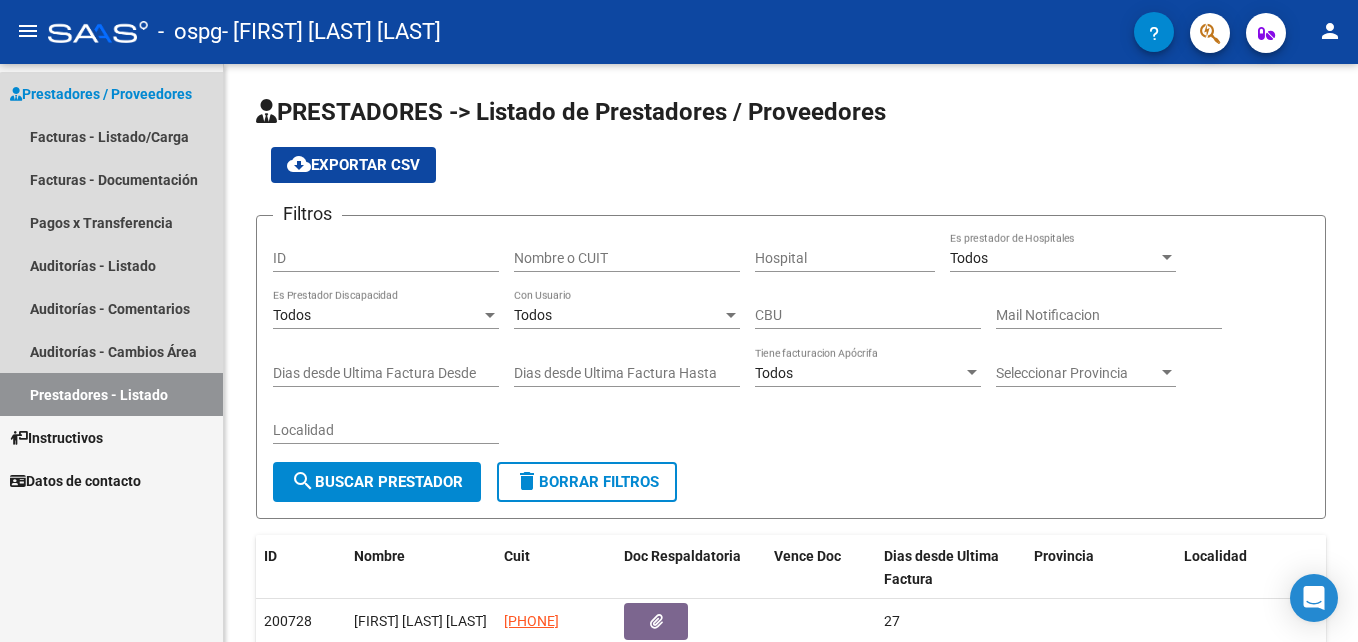 click on "Prestadores - Listado" at bounding box center [111, 394] 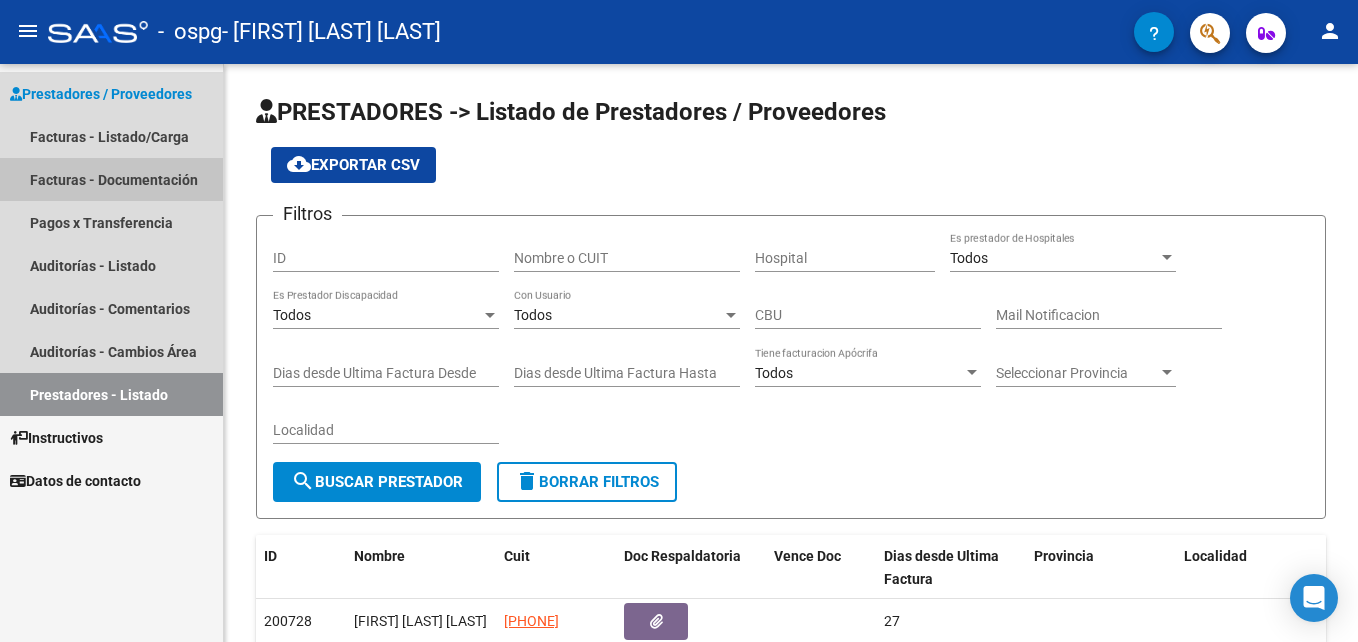 click on "Facturas - Documentación" at bounding box center (111, 179) 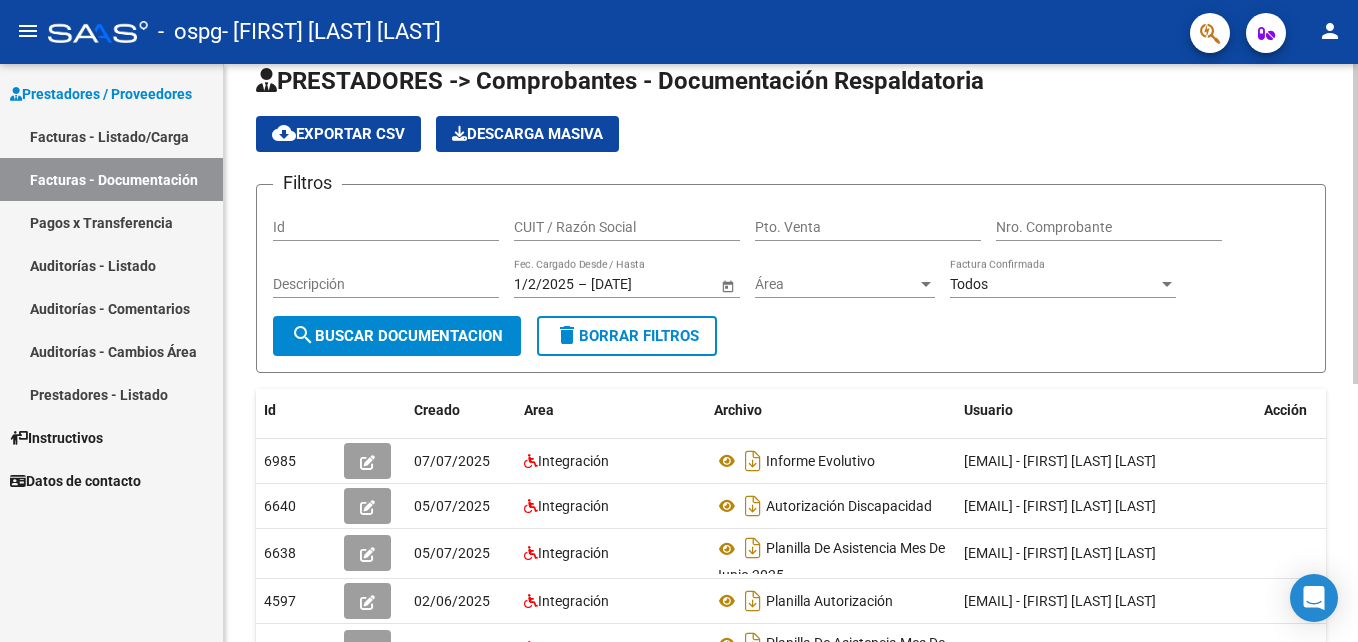 scroll, scrollTop: 0, scrollLeft: 0, axis: both 